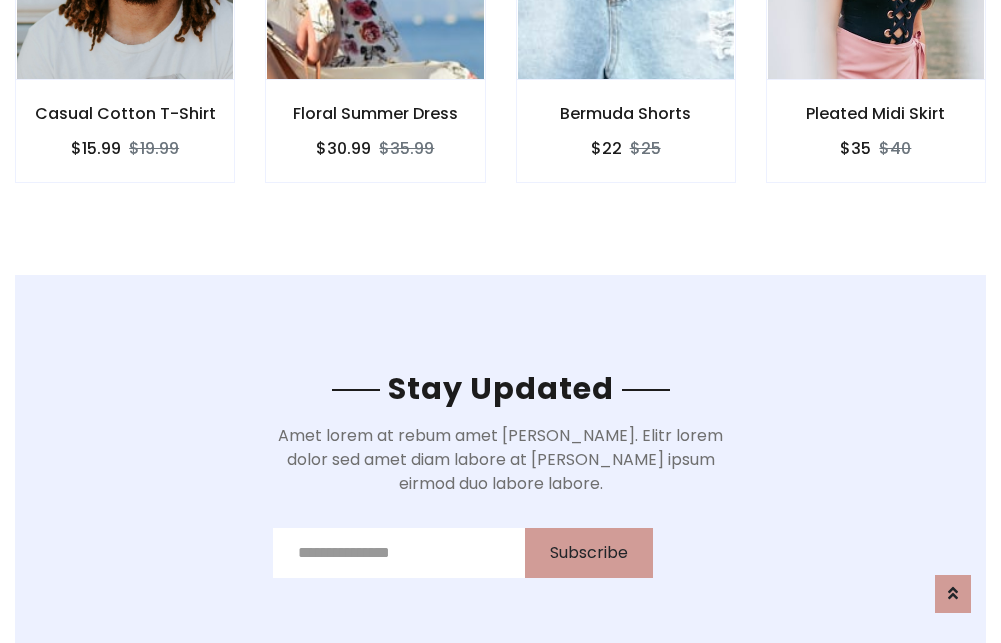 scroll, scrollTop: 3012, scrollLeft: 0, axis: vertical 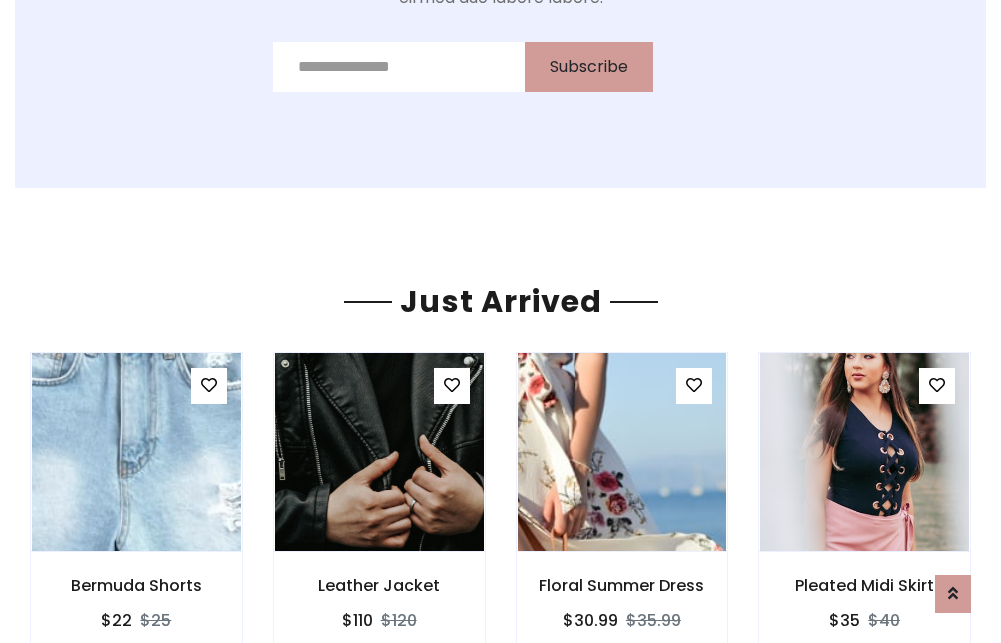 click on "Bermuda Shorts
$22
$25" at bounding box center [626, -441] 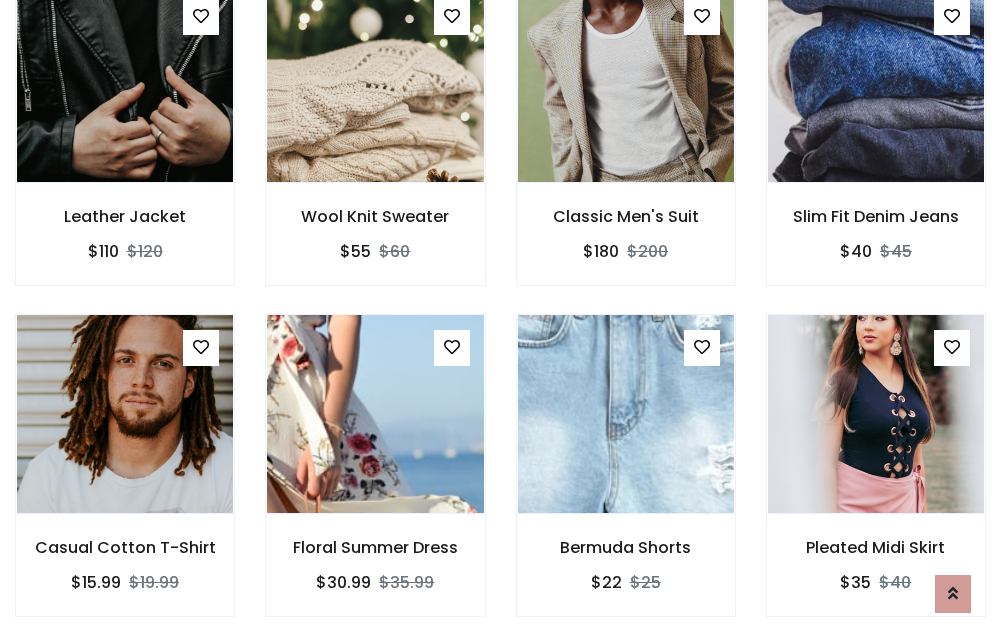 click on "Bermuda Shorts
$22
$25" at bounding box center (626, 479) 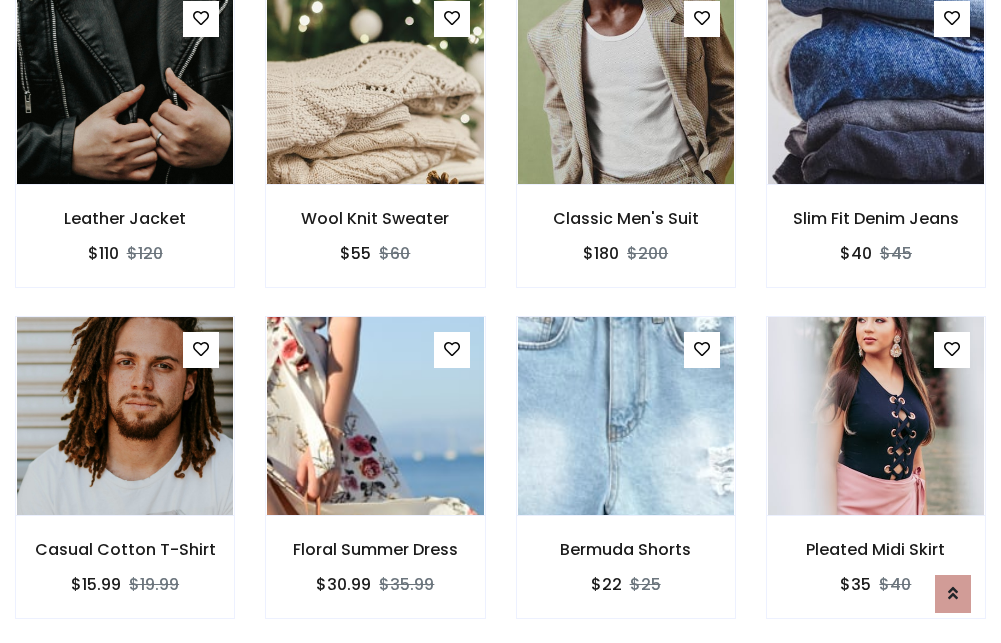 click on "Bermuda Shorts
$22
$25" at bounding box center (626, 481) 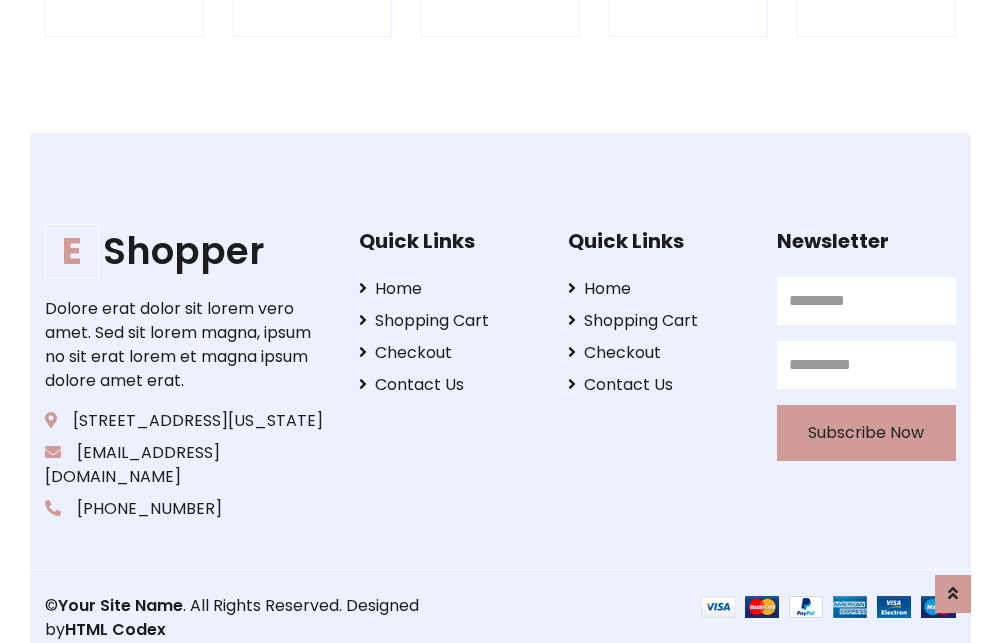 scroll, scrollTop: 3807, scrollLeft: 0, axis: vertical 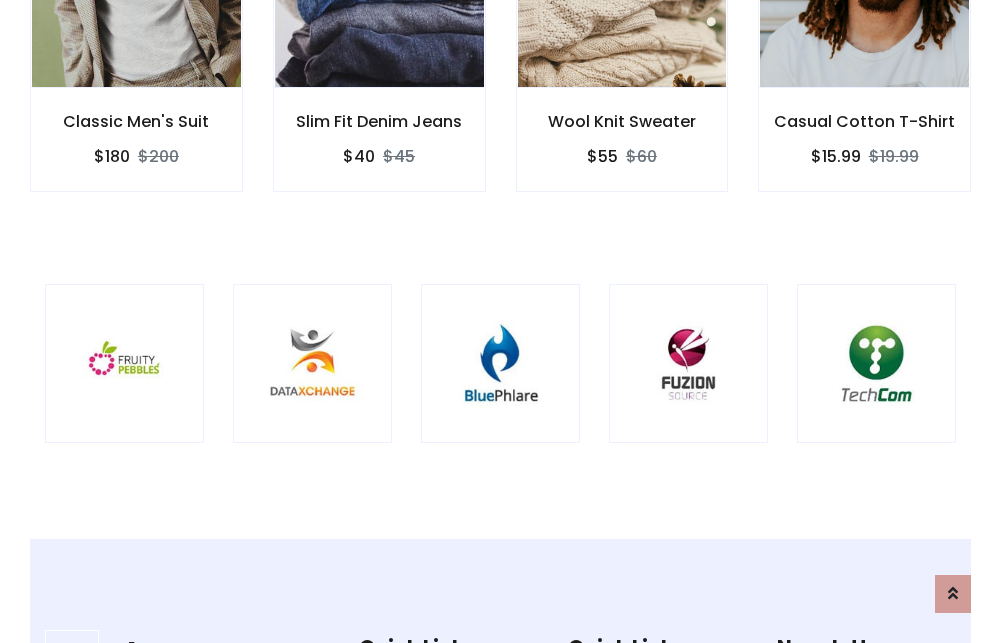 click at bounding box center [500, 363] 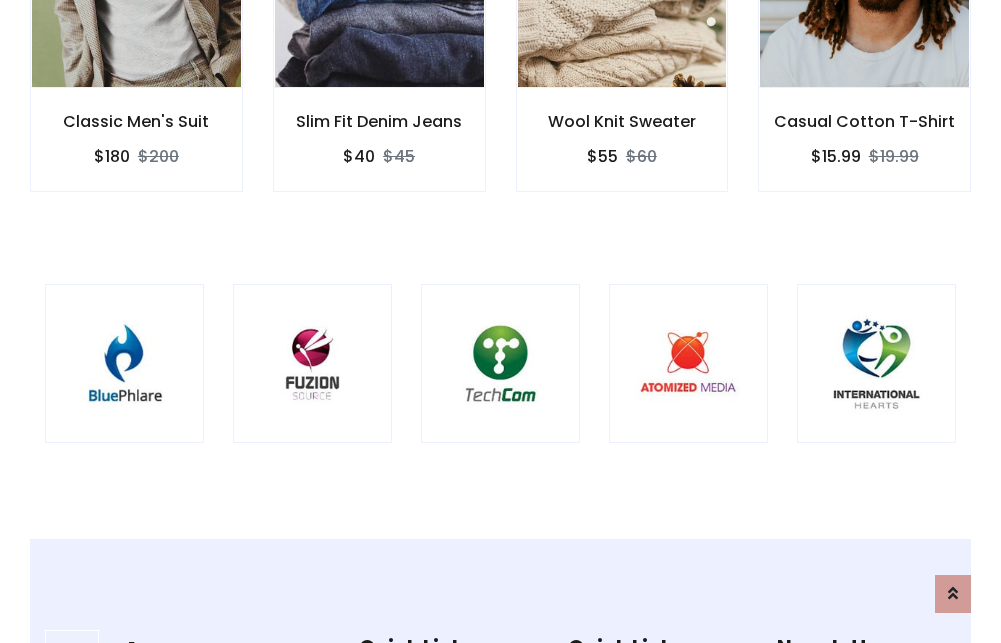 click at bounding box center [500, 363] 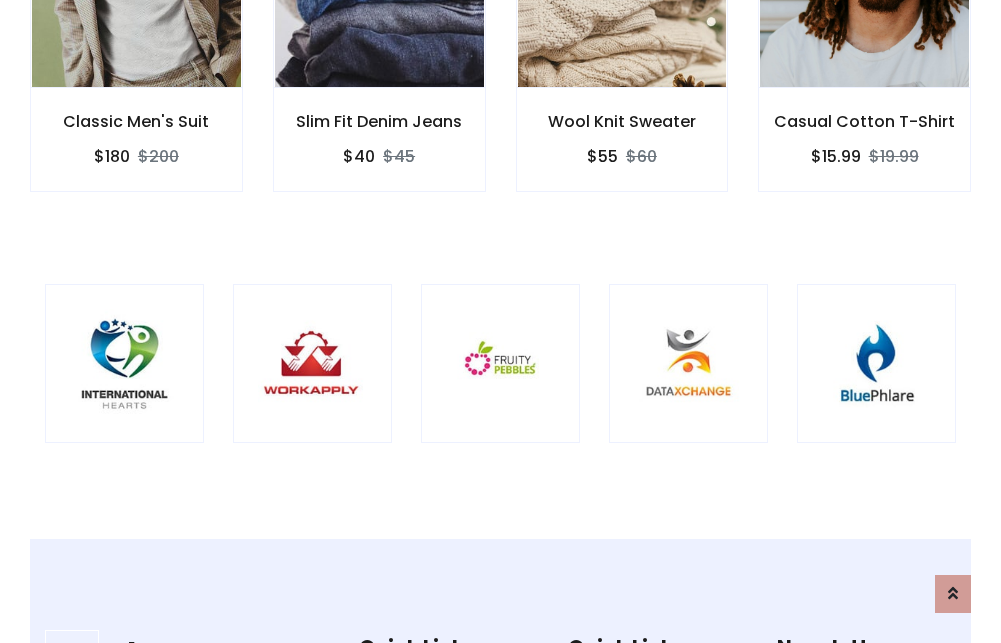 click at bounding box center [500, 363] 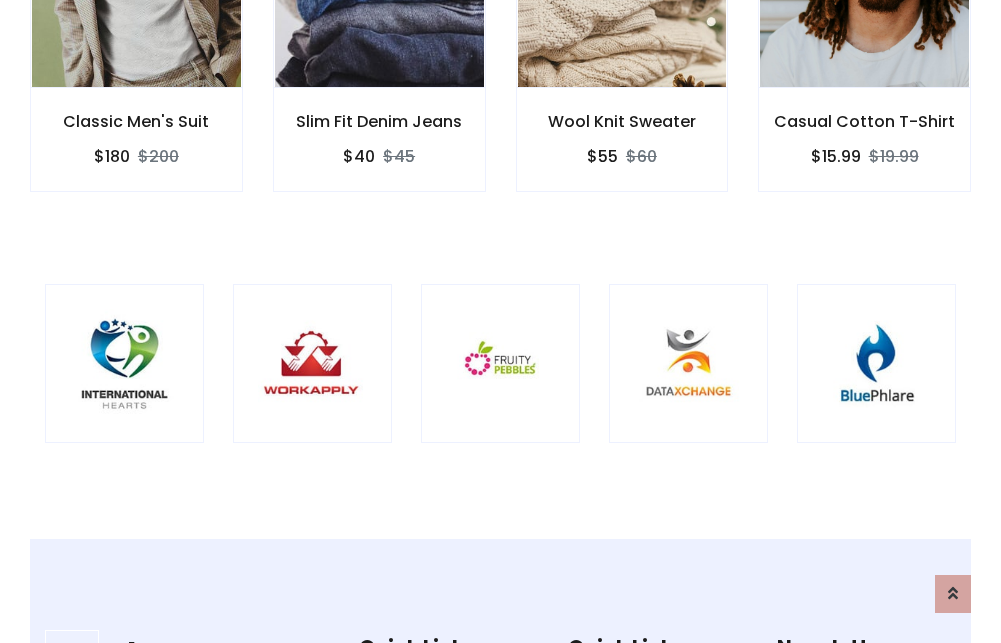 scroll, scrollTop: 0, scrollLeft: 0, axis: both 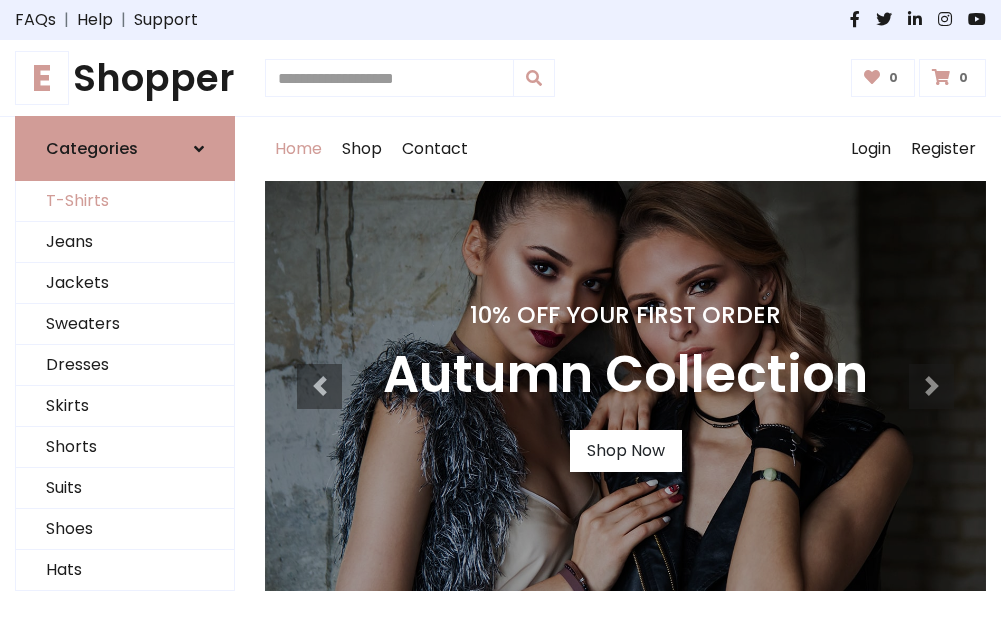 click on "T-Shirts" at bounding box center [125, 201] 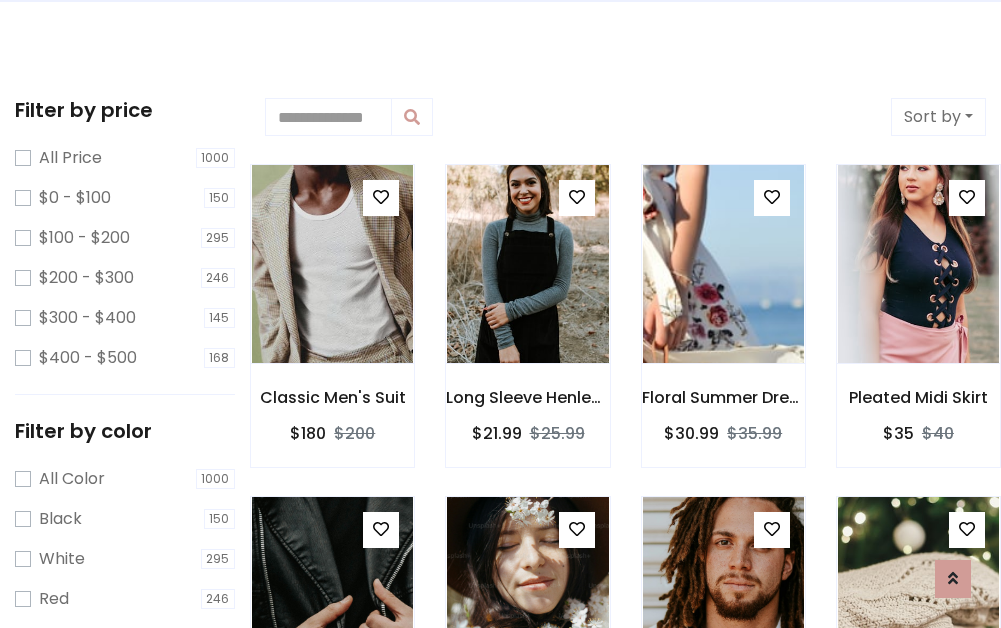 scroll, scrollTop: 0, scrollLeft: 0, axis: both 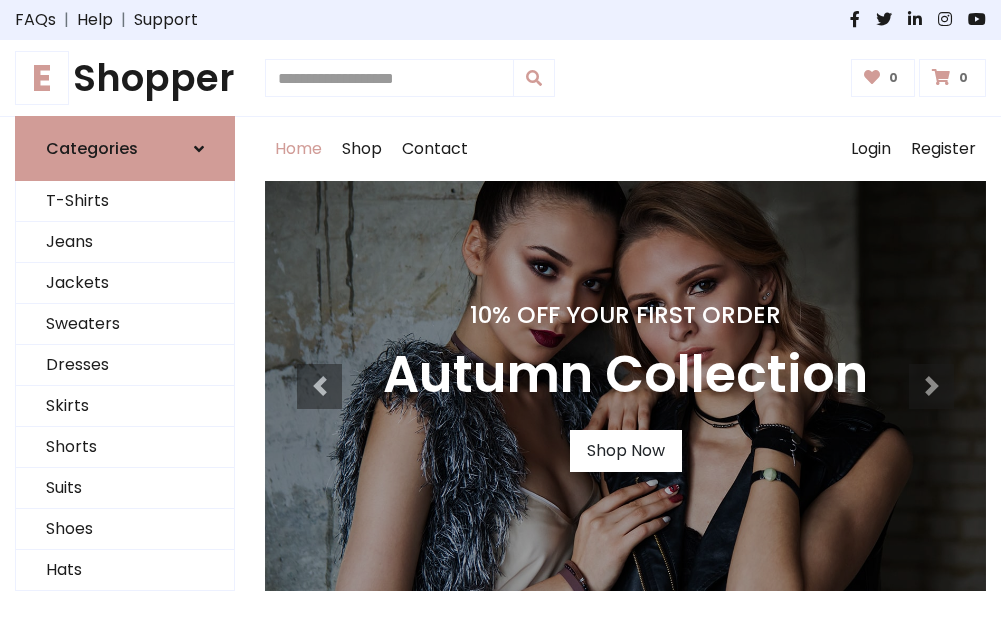 click on "E Shopper" at bounding box center (125, 78) 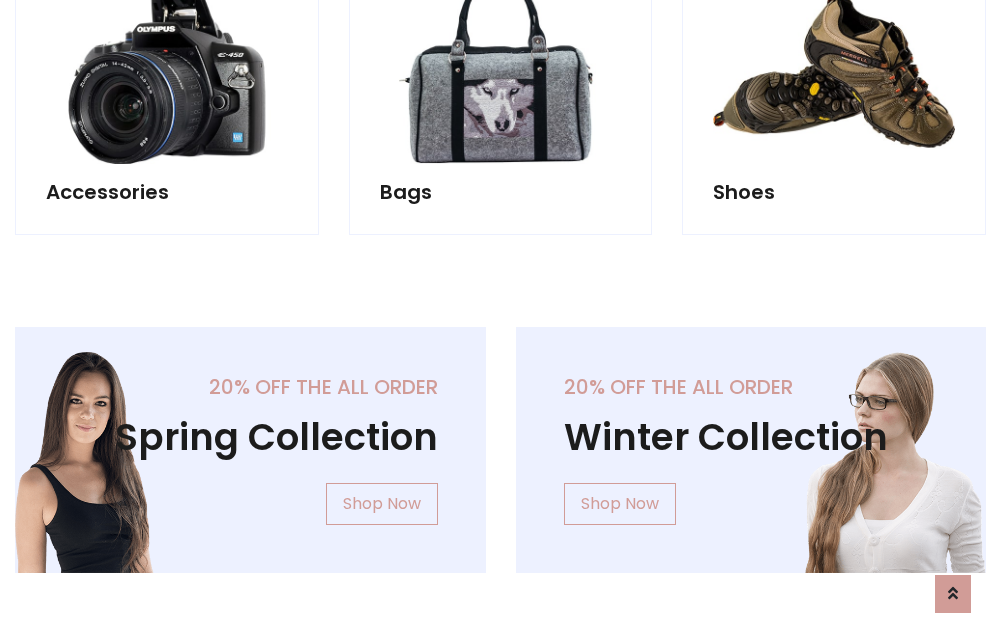 scroll, scrollTop: 1943, scrollLeft: 0, axis: vertical 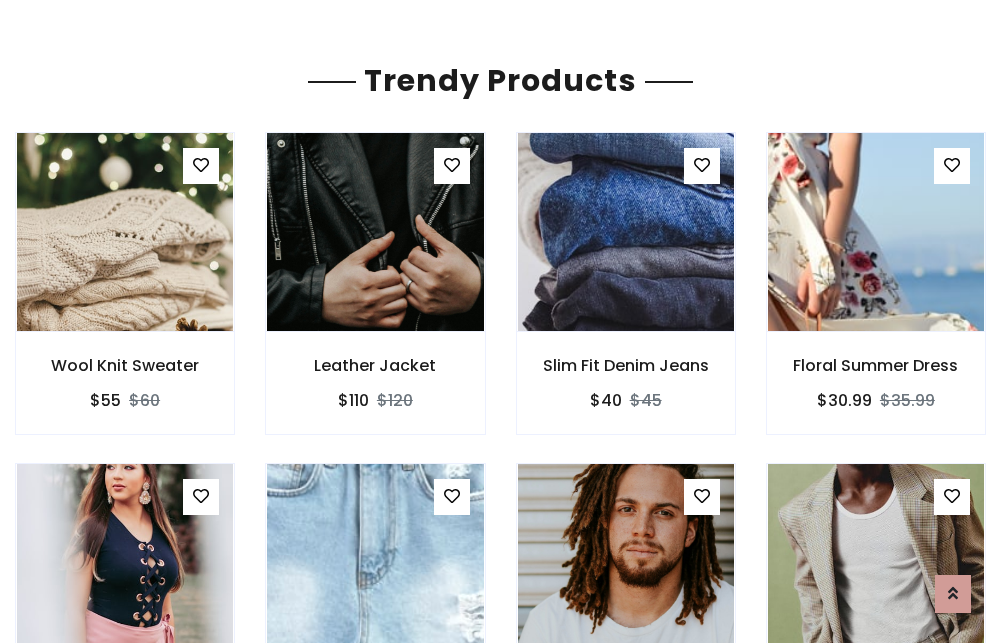 click on "Shop" at bounding box center (362, -1794) 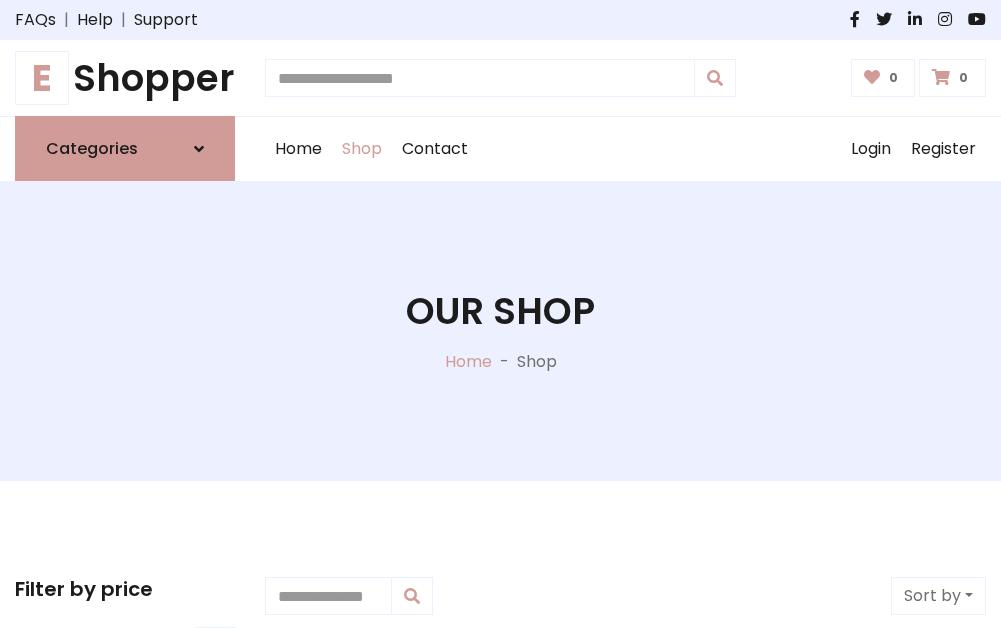 scroll, scrollTop: 0, scrollLeft: 0, axis: both 